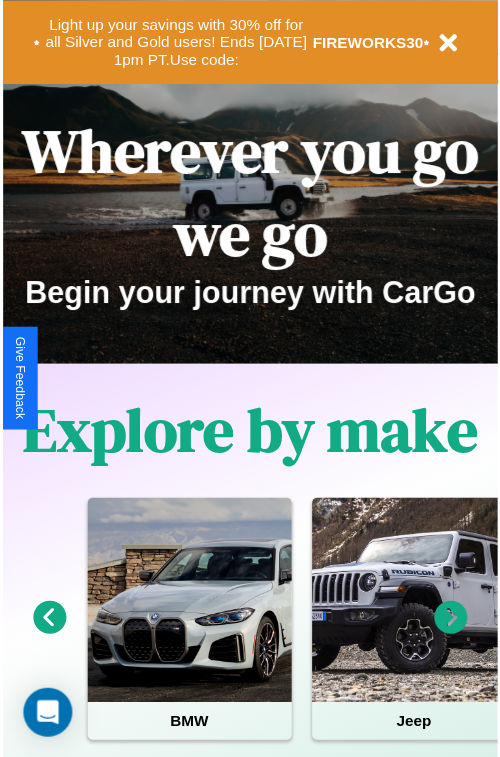 scroll, scrollTop: 0, scrollLeft: 0, axis: both 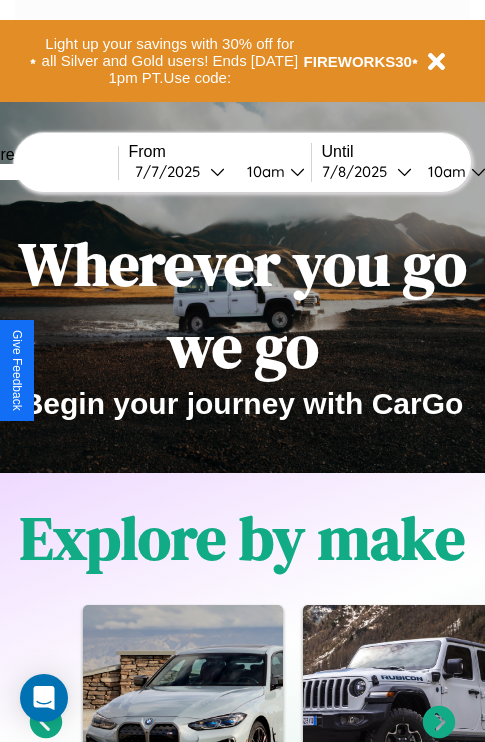 click at bounding box center (43, 172) 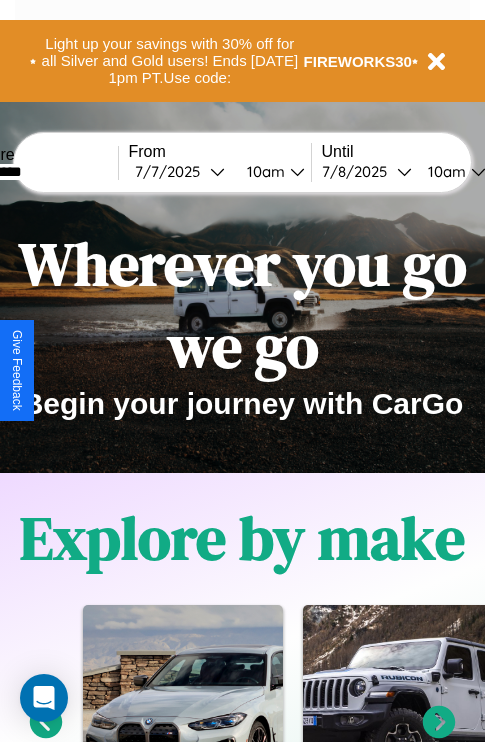 type on "*********" 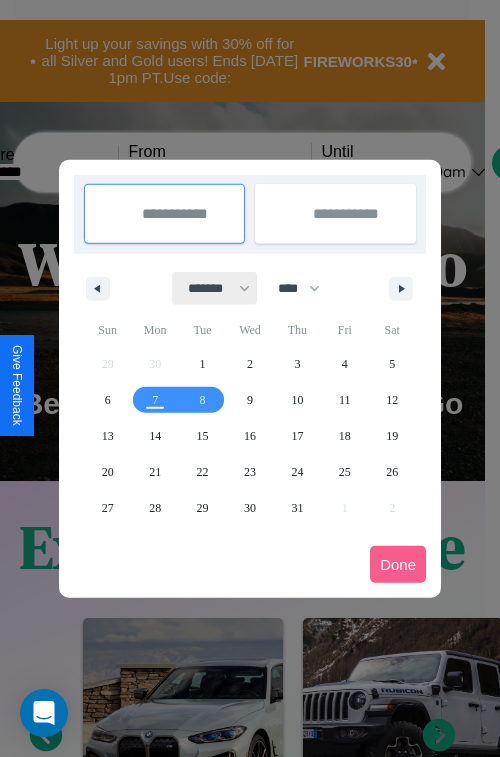 click on "******* ******** ***** ***** *** **** **** ****** ********* ******* ******** ********" at bounding box center (215, 288) 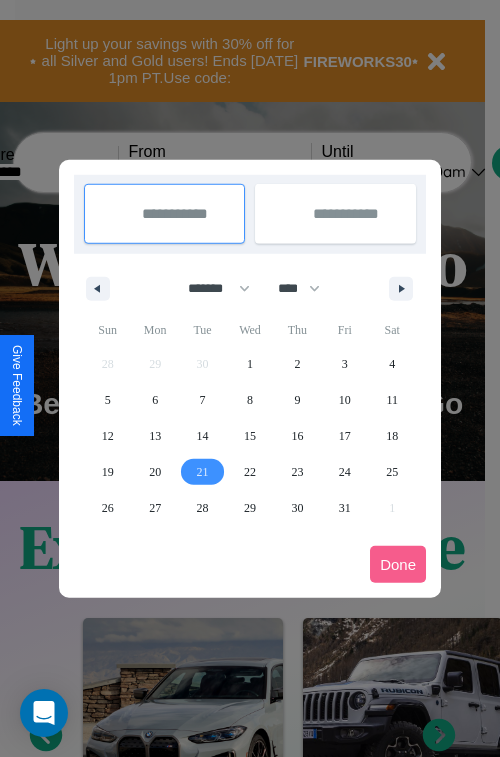 click on "21" at bounding box center (203, 472) 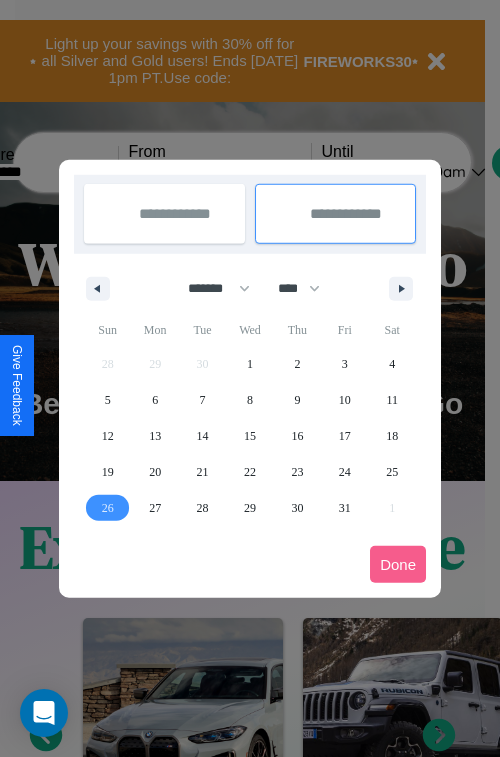 click on "26" at bounding box center [108, 508] 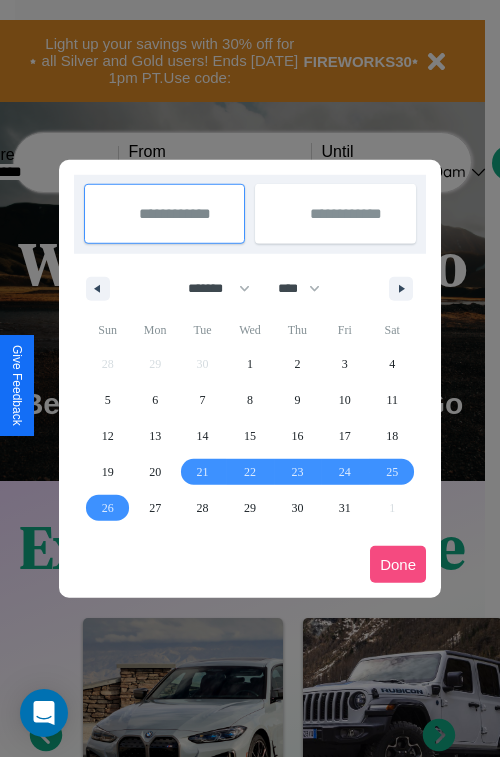 click on "Done" at bounding box center (398, 564) 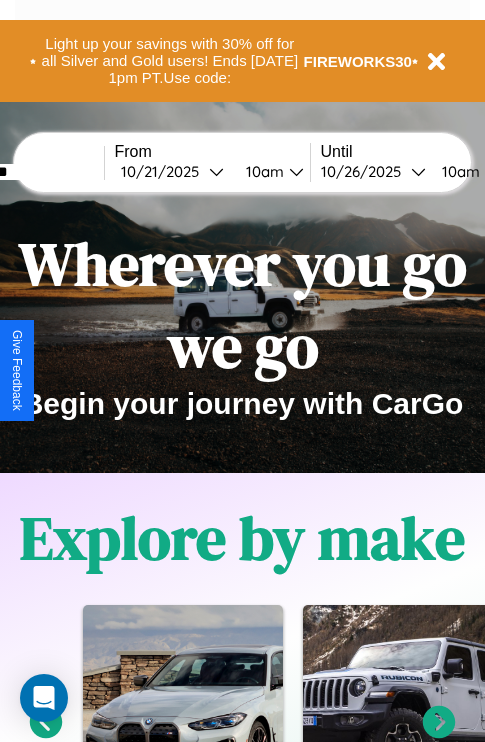 click on "10am" at bounding box center (262, 171) 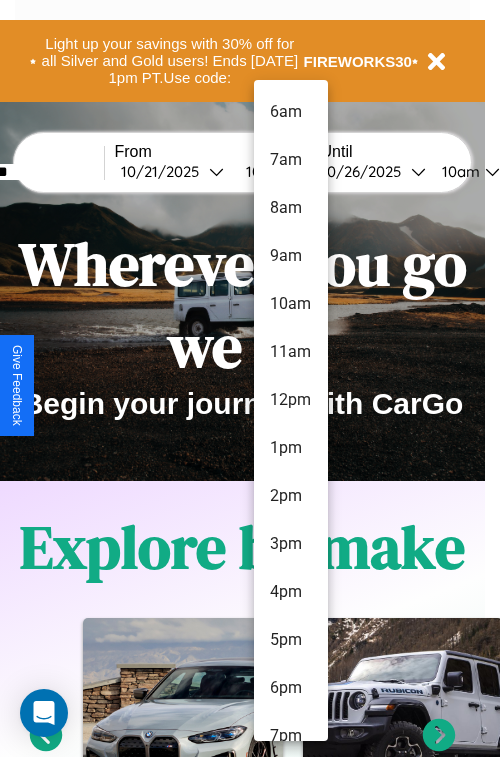 click on "2pm" at bounding box center (291, 496) 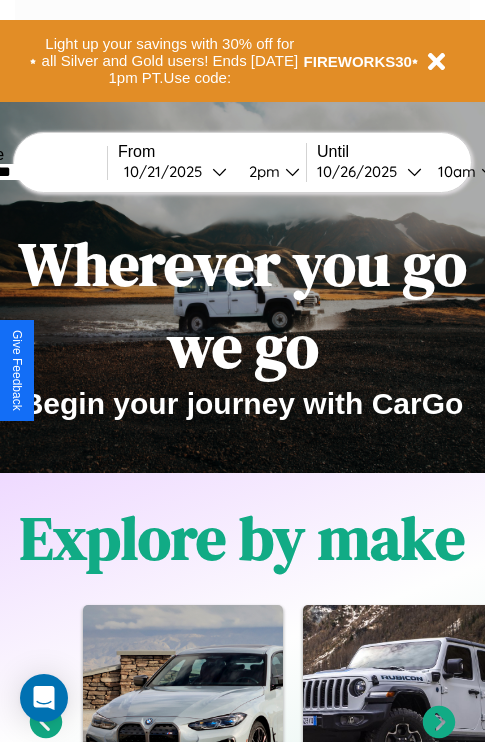 click on "10am" at bounding box center (454, 171) 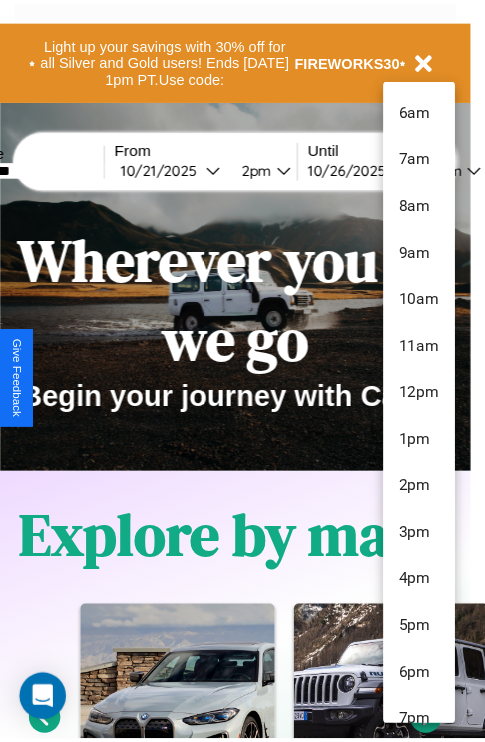 scroll, scrollTop: 211, scrollLeft: 0, axis: vertical 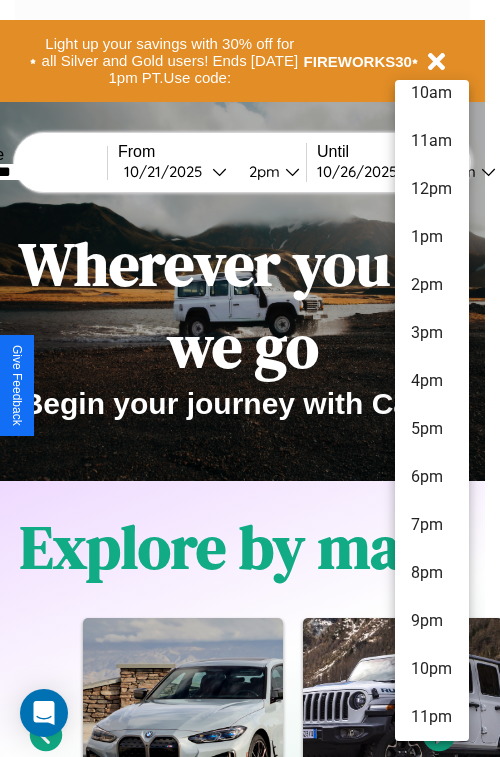 click on "11pm" at bounding box center (432, 717) 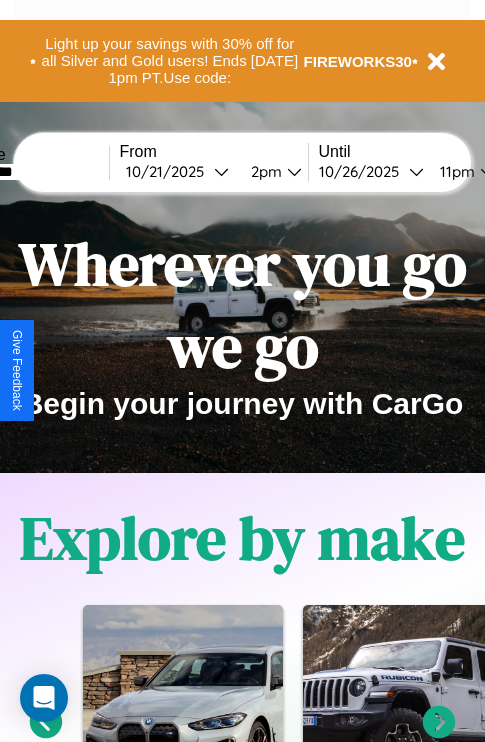 scroll, scrollTop: 0, scrollLeft: 77, axis: horizontal 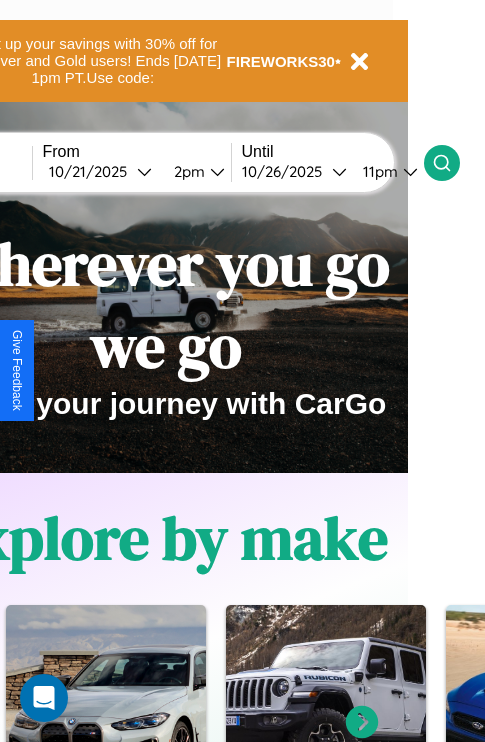 click 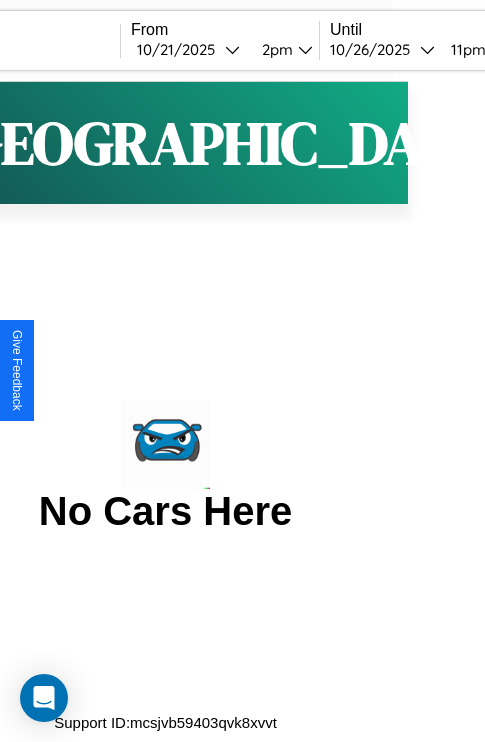 scroll, scrollTop: 0, scrollLeft: 0, axis: both 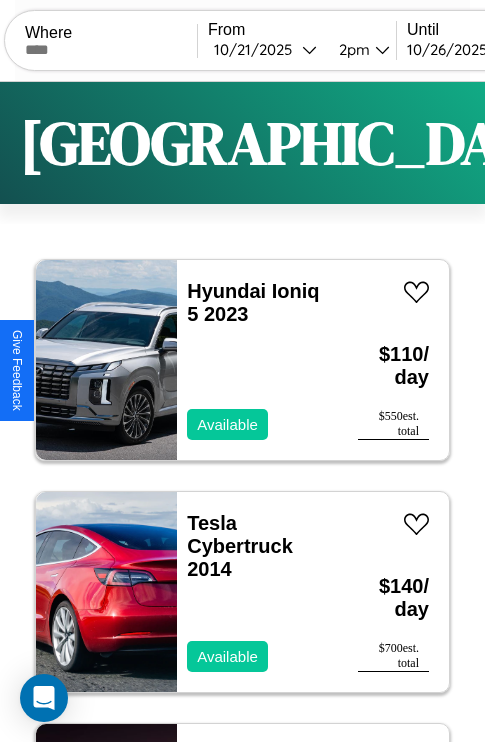 click on "Filters" at bounding box center [640, 143] 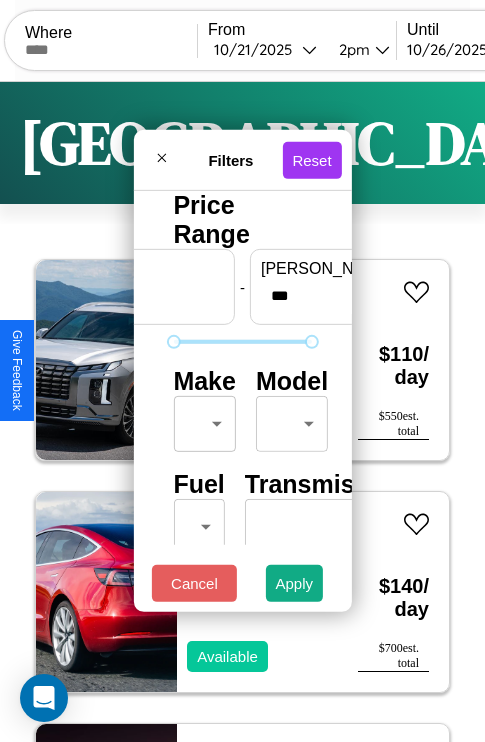 scroll, scrollTop: 162, scrollLeft: 0, axis: vertical 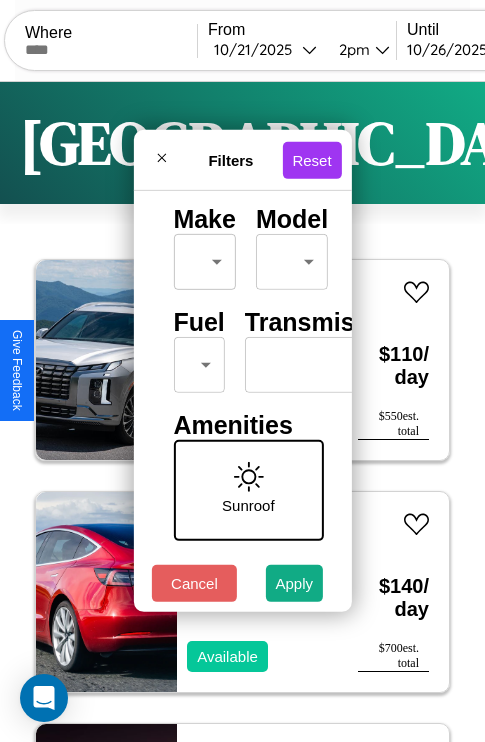 click on "CarGo Where From 10 / 21 / 2025 2pm Until 10 / 26 / 2025 11pm Become a Host Login Sign Up San Diego Filters 121  cars in this area These cars can be picked up in this city. Hyundai   Ioniq 5   2023 Available $ 110  / day $ 550  est. total Tesla   Cybertruck   2014 Available $ 140  / day $ 700  est. total Maserati   Merak   2021 Available $ 60  / day $ 300  est. total Honda   XL80   2018 Available $ 190  / day $ 950  est. total Mercedes   CLE   2023 Available $ 170  / day $ 850  est. total Alfa Romeo   4C   2019 Available $ 160  / day $ 800  est. total Audi   A6 allroad   2017 Unavailable $ 150  / day $ 750  est. total Aston Martin   V12 Vantage   2022 Available $ 50  / day $ 250  est. total Hummer   H1   2016 Available $ 60  / day $ 300  est. total Toyota   Sienna   2020 Available $ 170  / day $ 850  est. total Jeep   Patriot   2016 Available $ 80  / day $ 400  est. total Ferrari   F60 America   2019 Available $ 140  / day $ 700  est. total Lincoln   Zephyr   2022 Available $ 40  / day $ 200  est. total Jeep" at bounding box center (242, 412) 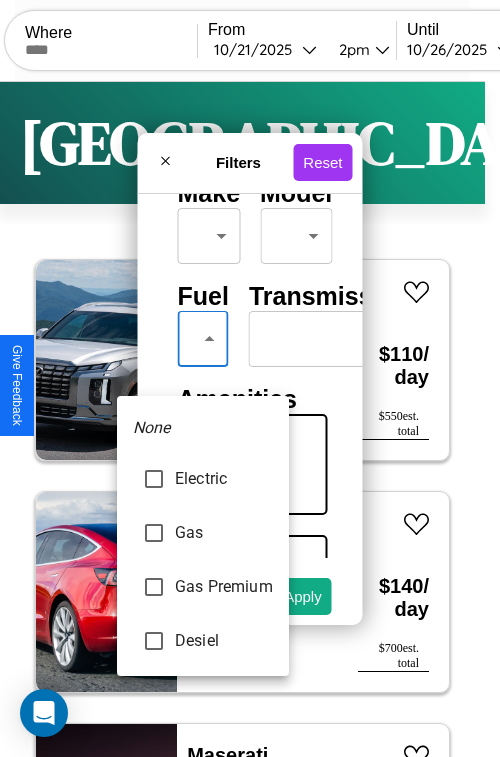 type on "******" 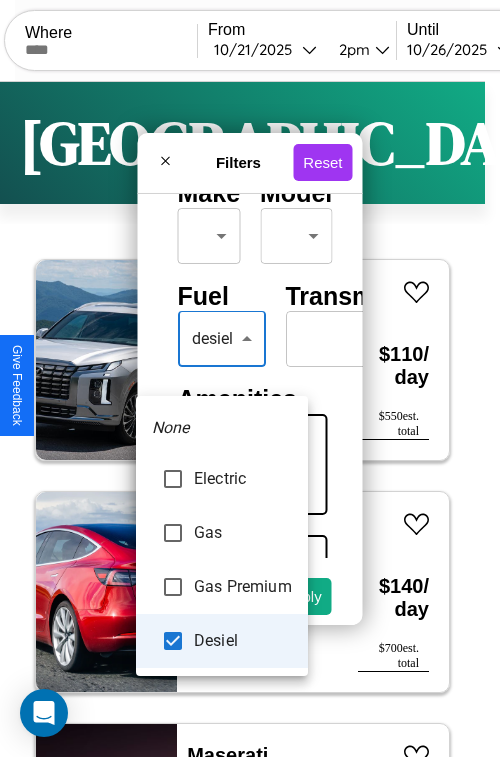 click at bounding box center (250, 378) 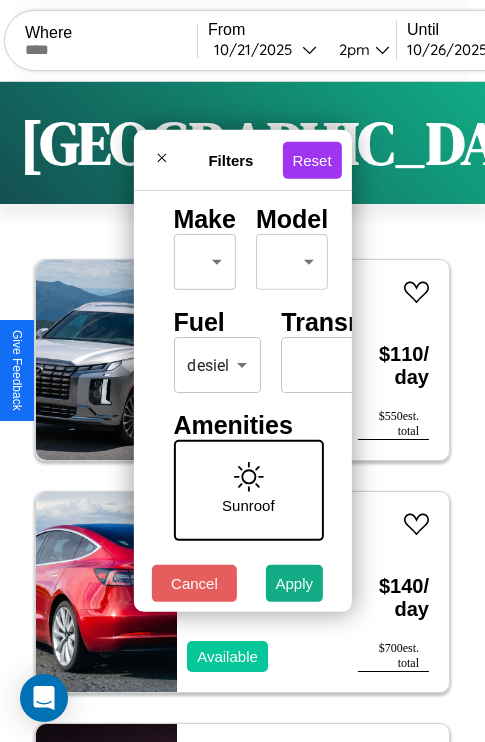 scroll, scrollTop: 0, scrollLeft: 124, axis: horizontal 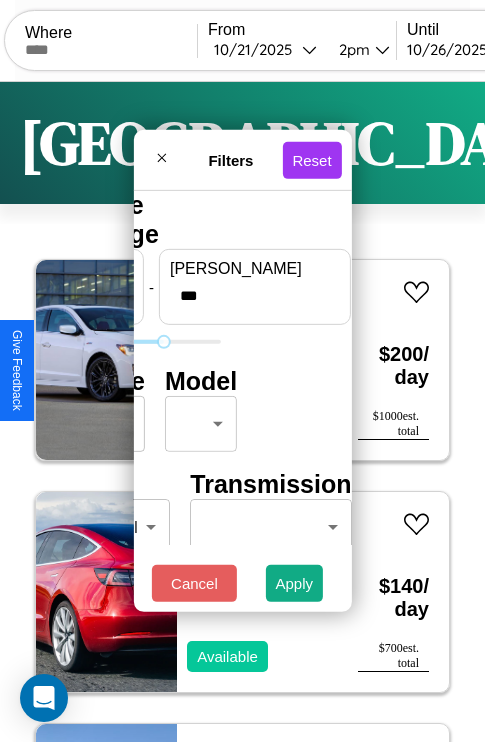 type on "***" 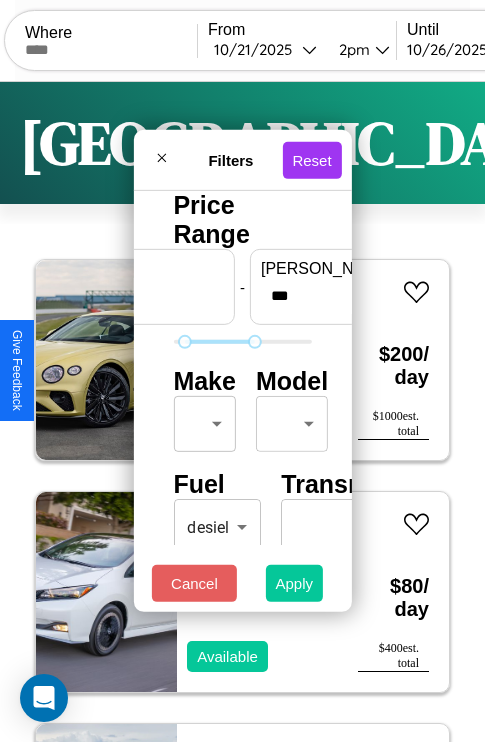 type on "**" 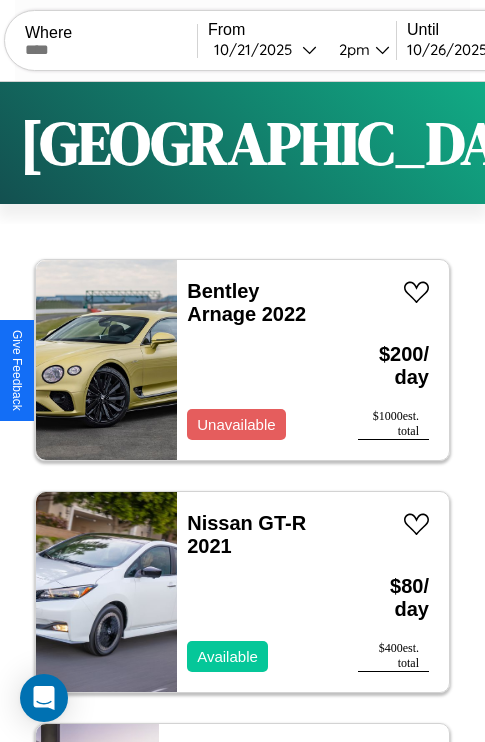 scroll, scrollTop: 95, scrollLeft: 0, axis: vertical 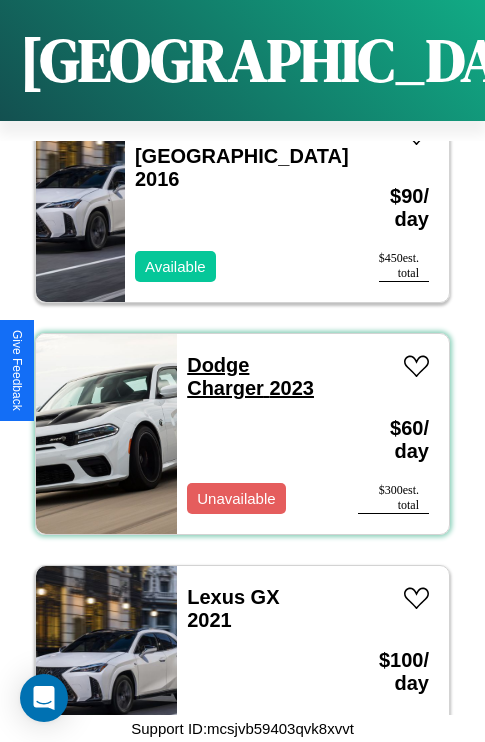 click on "Dodge   Charger   2023" at bounding box center [250, 376] 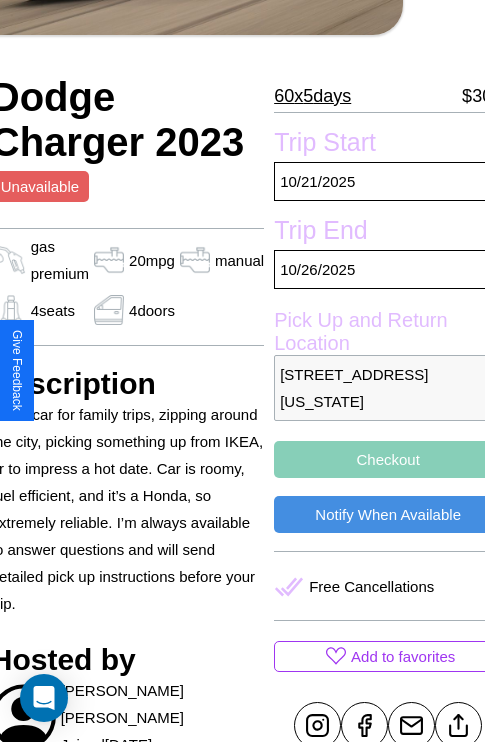 scroll, scrollTop: 319, scrollLeft: 91, axis: both 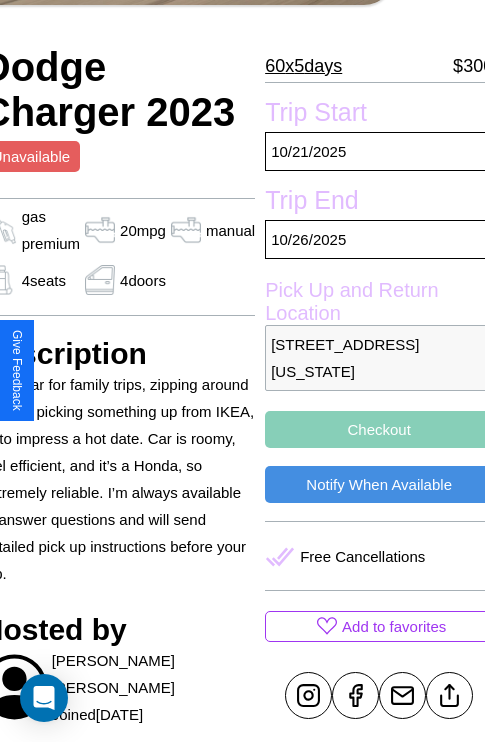 click on "[STREET_ADDRESS][US_STATE]" at bounding box center (379, 358) 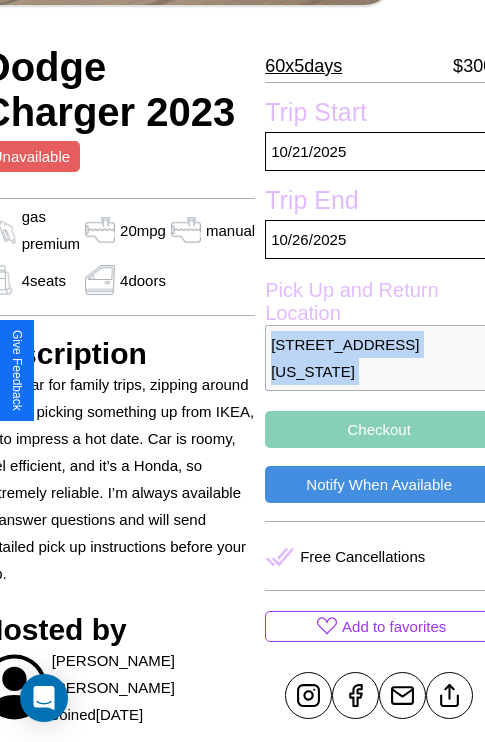 click on "[STREET_ADDRESS][US_STATE]" at bounding box center [379, 358] 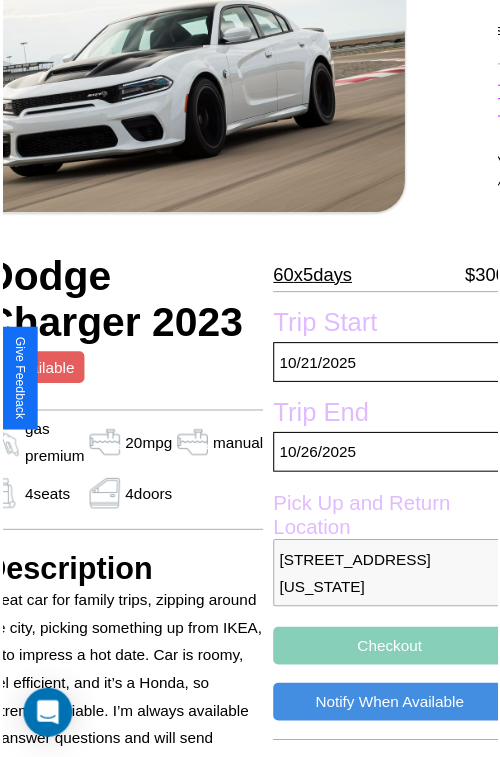 scroll, scrollTop: 99, scrollLeft: 91, axis: both 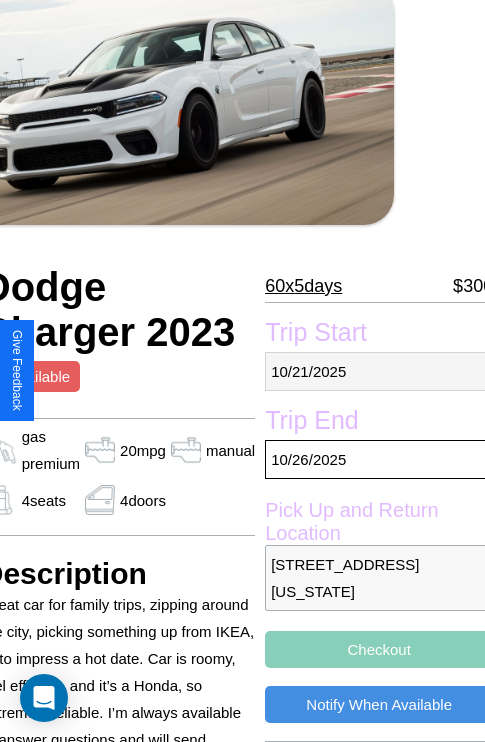 click on "[DATE]" at bounding box center [379, 371] 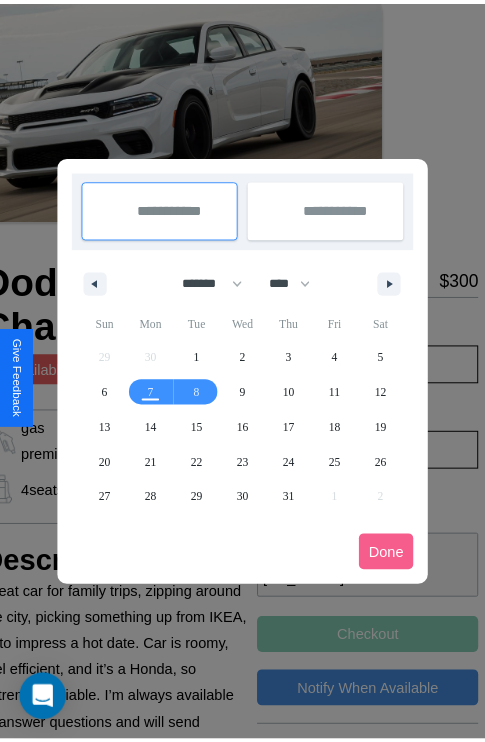 scroll, scrollTop: 0, scrollLeft: 91, axis: horizontal 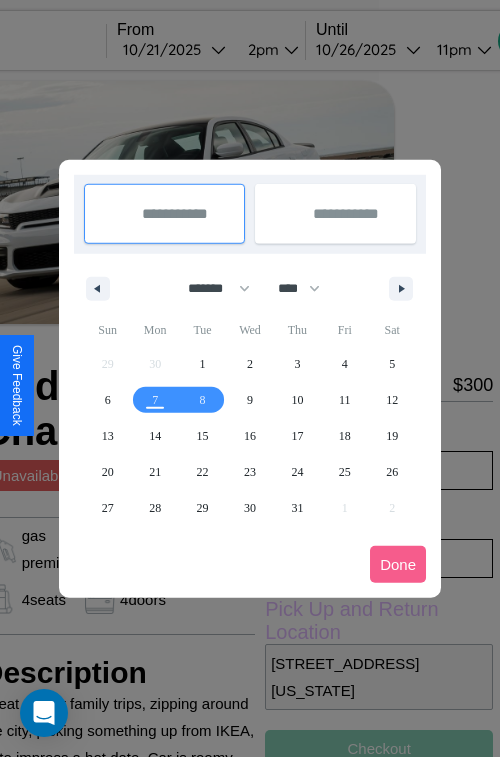 click at bounding box center [250, 378] 